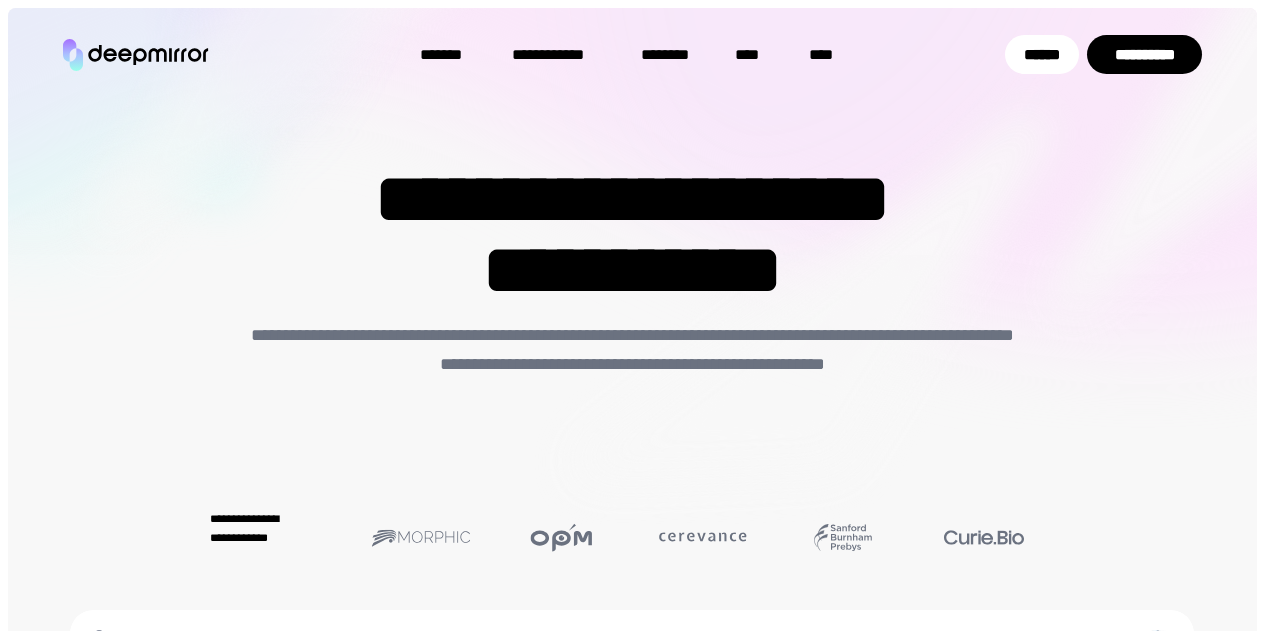 scroll, scrollTop: 0, scrollLeft: 0, axis: both 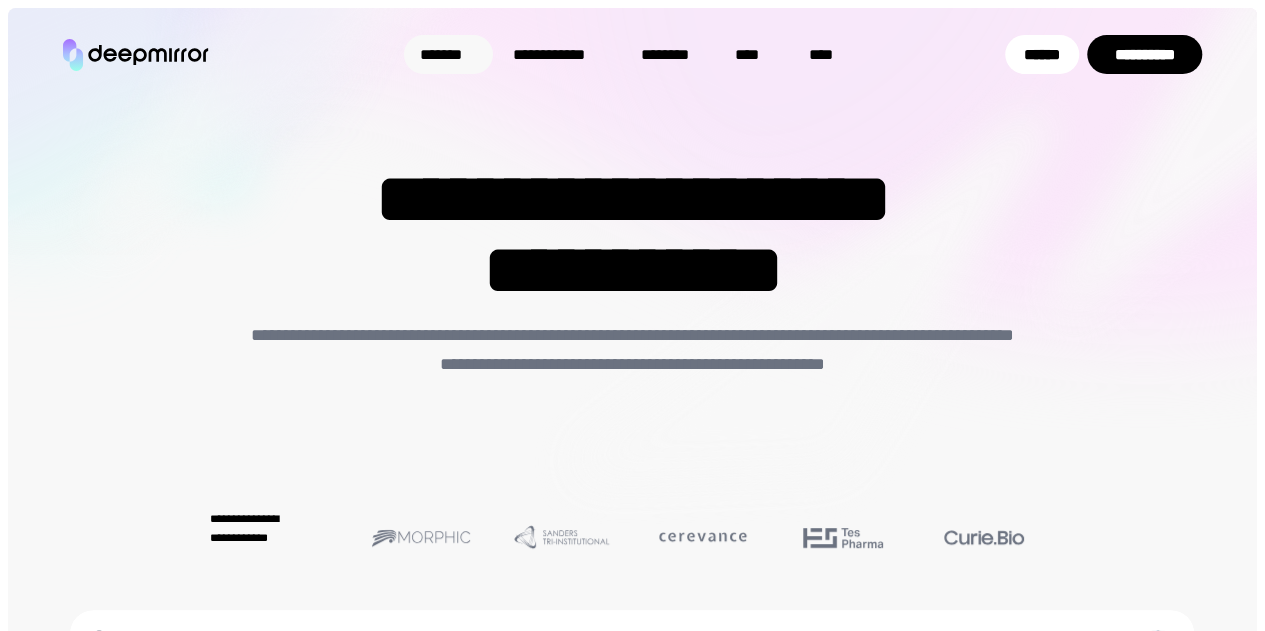 click on "*******" at bounding box center (448, 54) 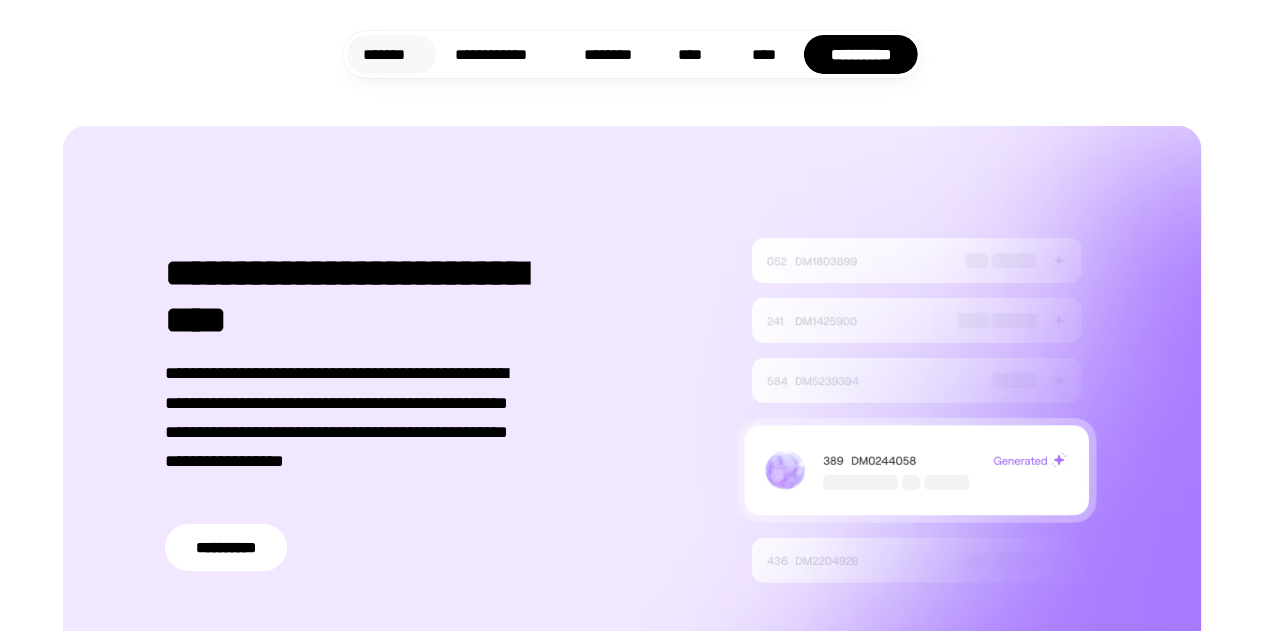 scroll, scrollTop: 2947, scrollLeft: 0, axis: vertical 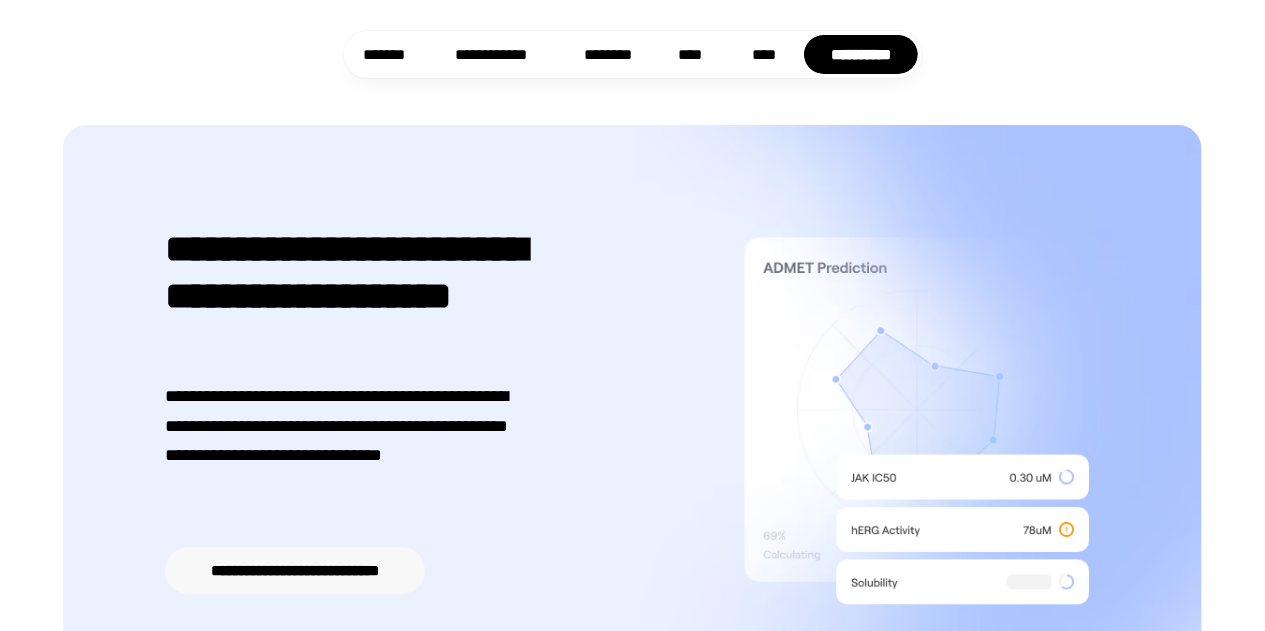click on "**********" at bounding box center [295, 570] 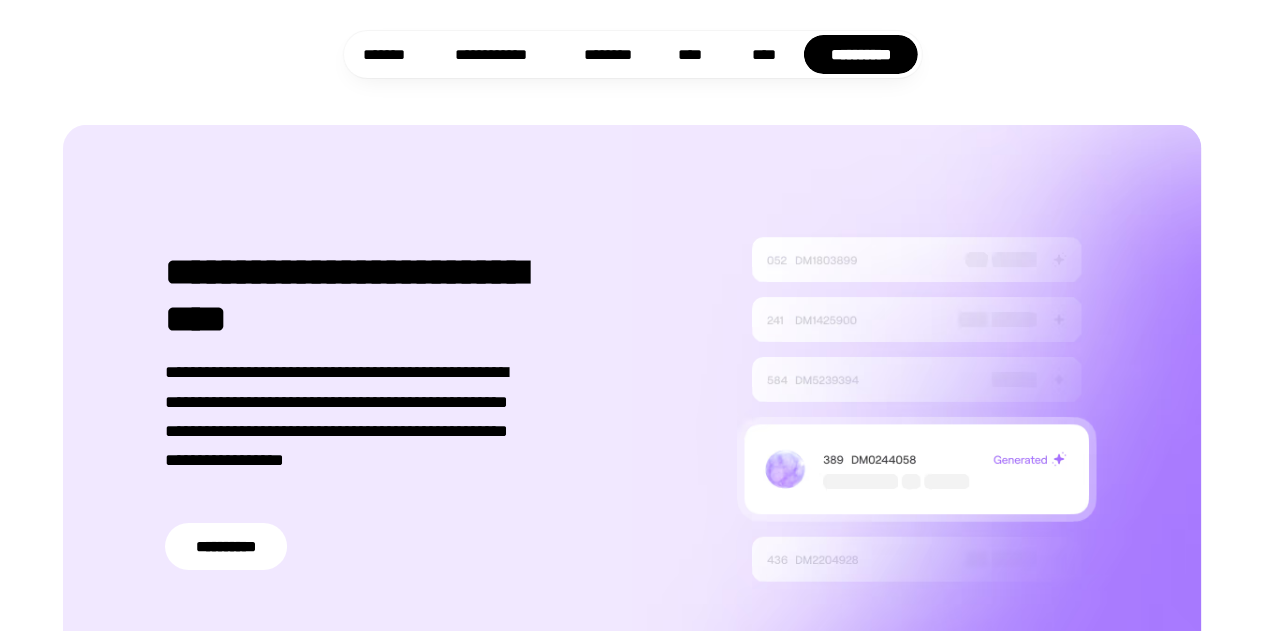scroll, scrollTop: 2949, scrollLeft: 0, axis: vertical 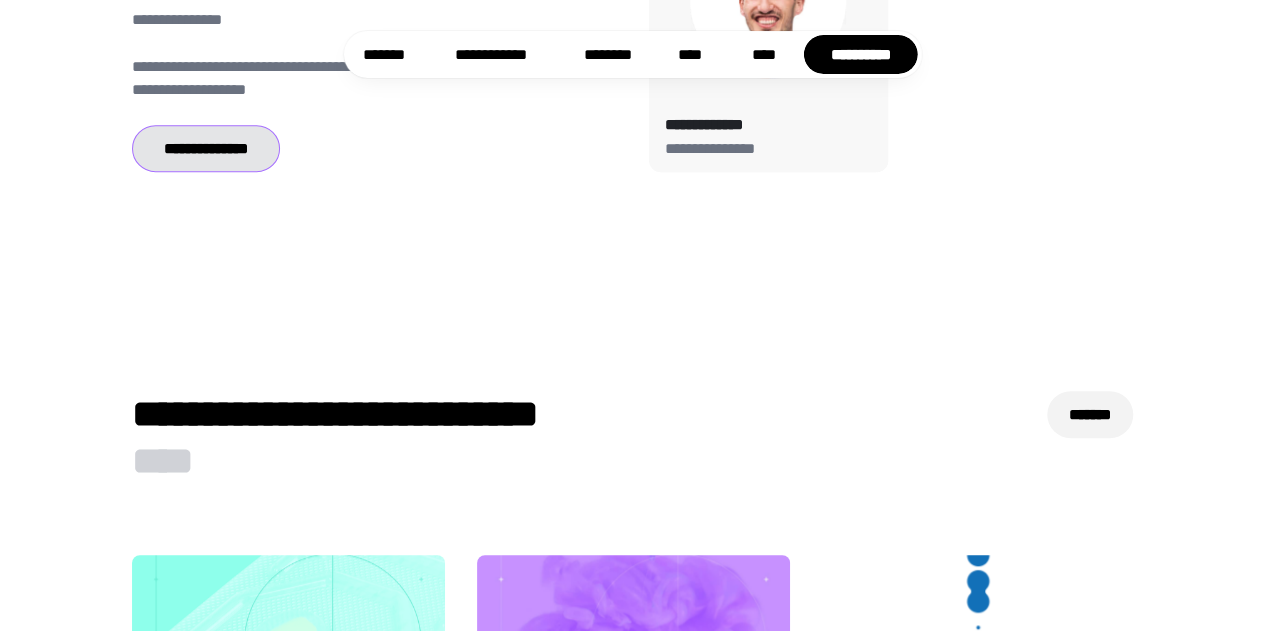 click on "**********" at bounding box center [206, 148] 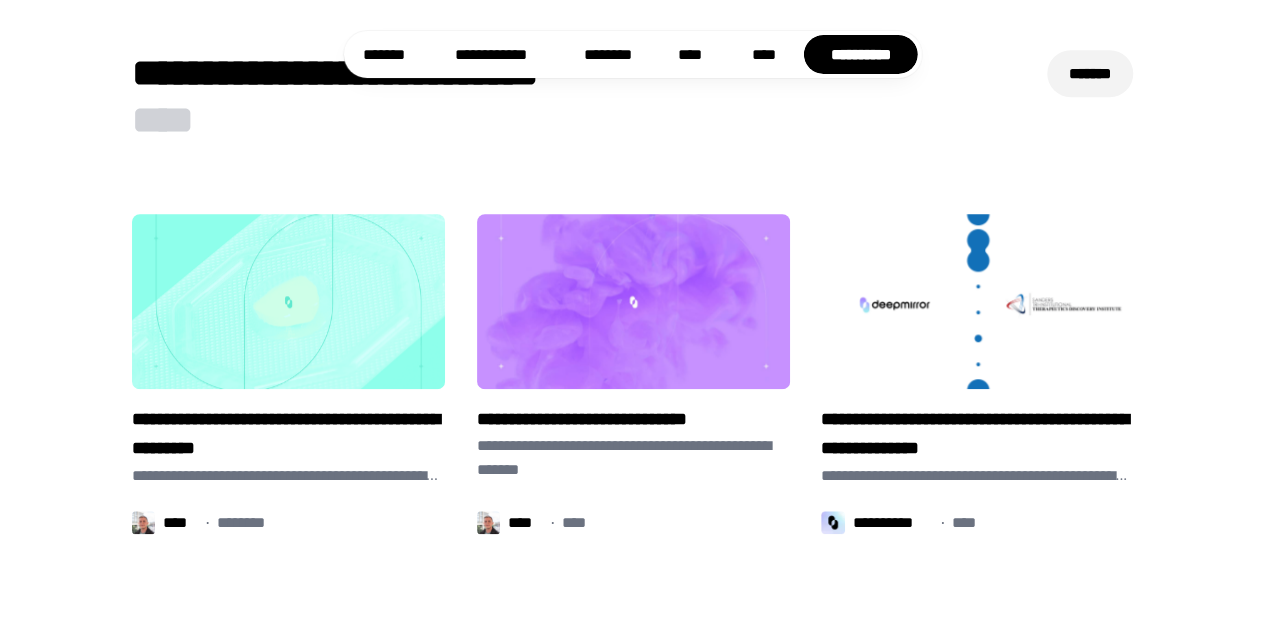 scroll, scrollTop: 8370, scrollLeft: 0, axis: vertical 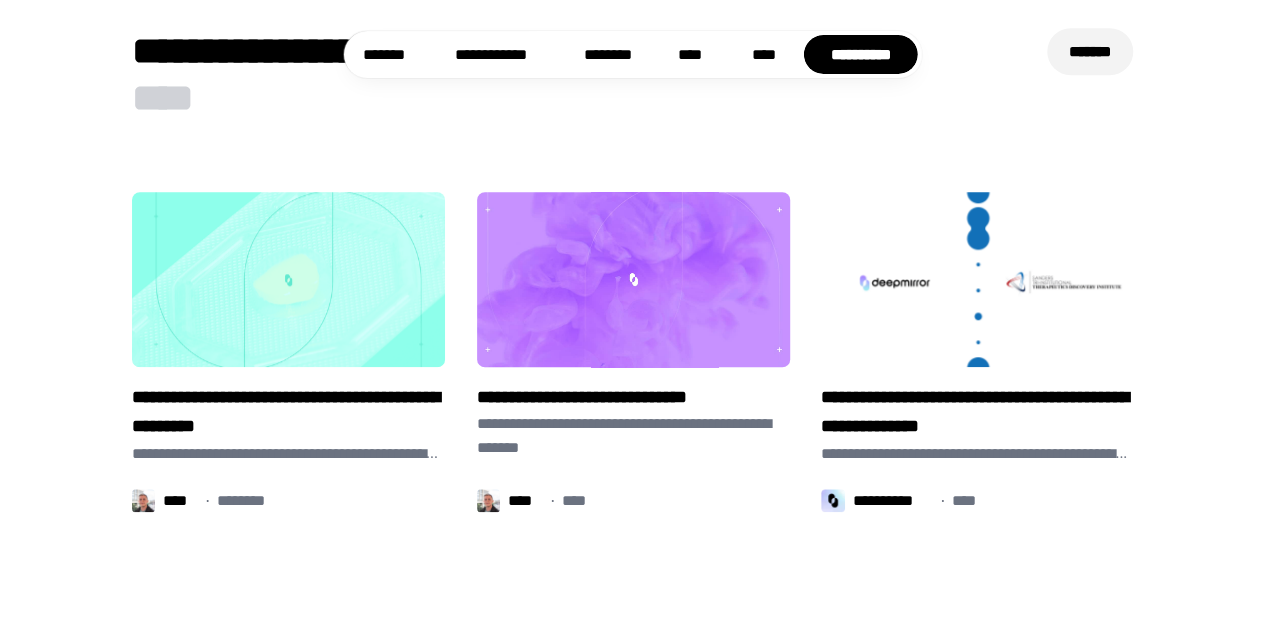 click on "**********" at bounding box center [633, 397] 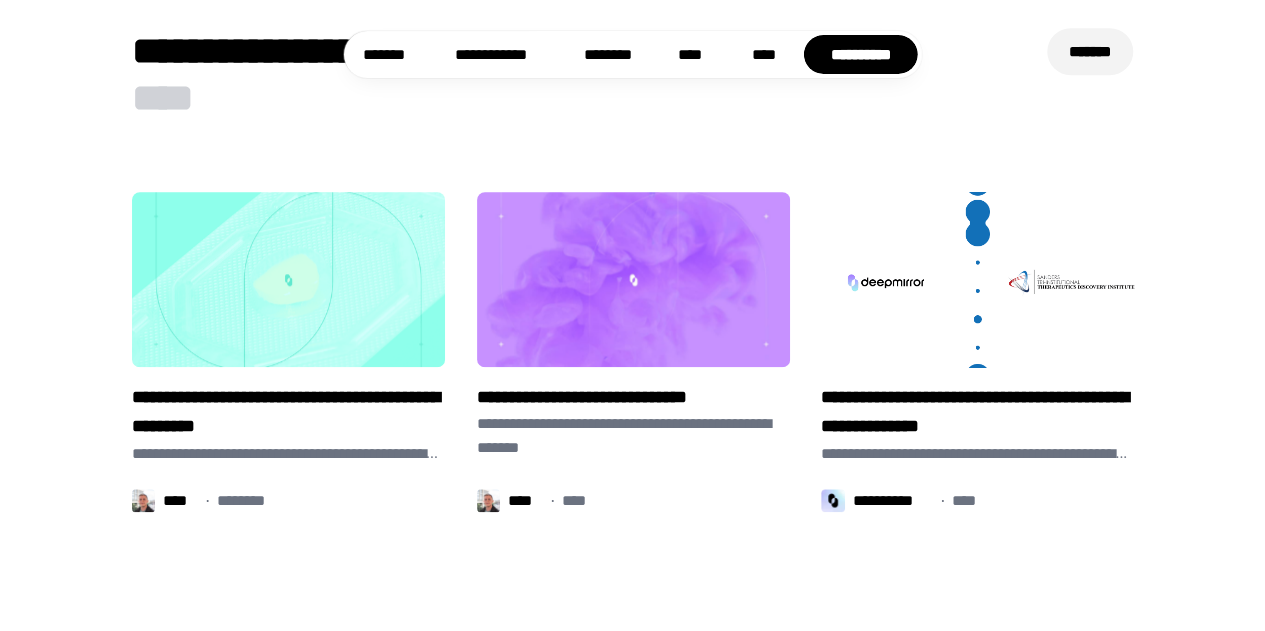 click on "**********" at bounding box center (977, 412) 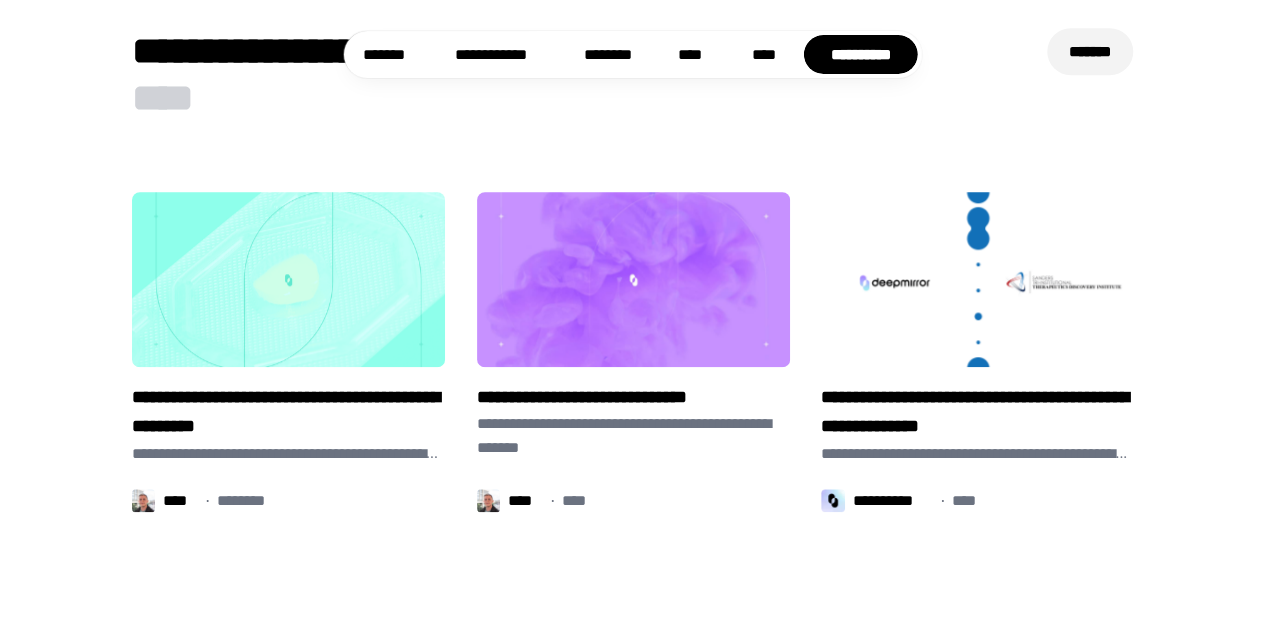 scroll, scrollTop: 0, scrollLeft: 0, axis: both 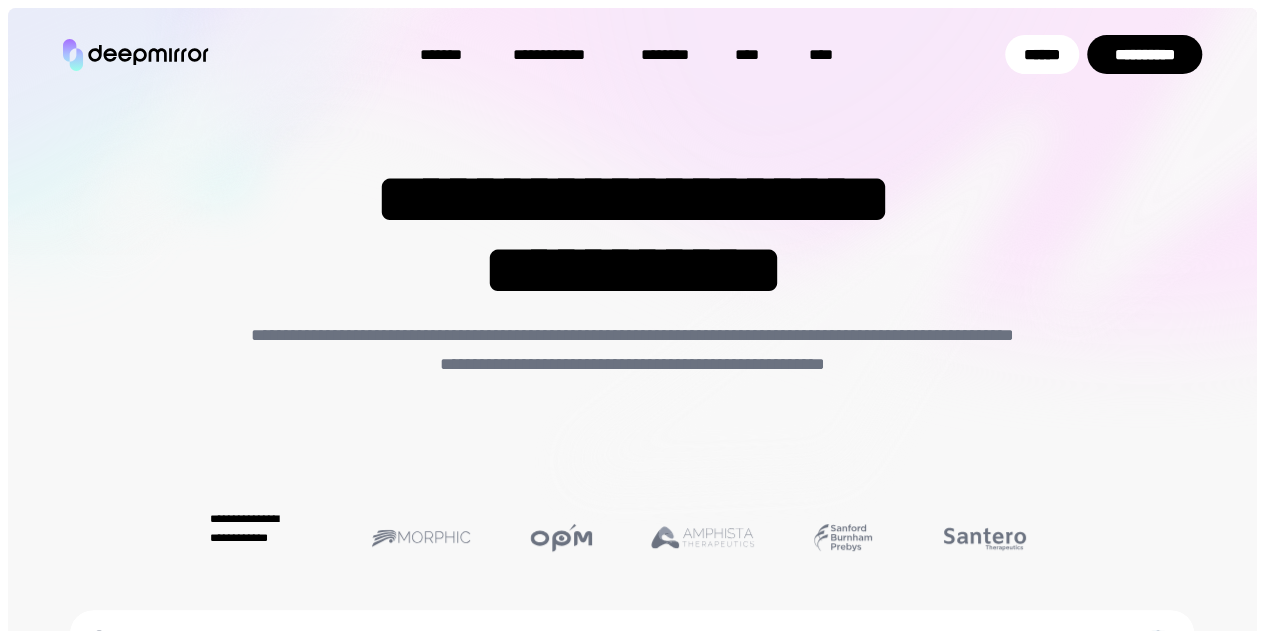 click on "**********" at bounding box center (632, 794) 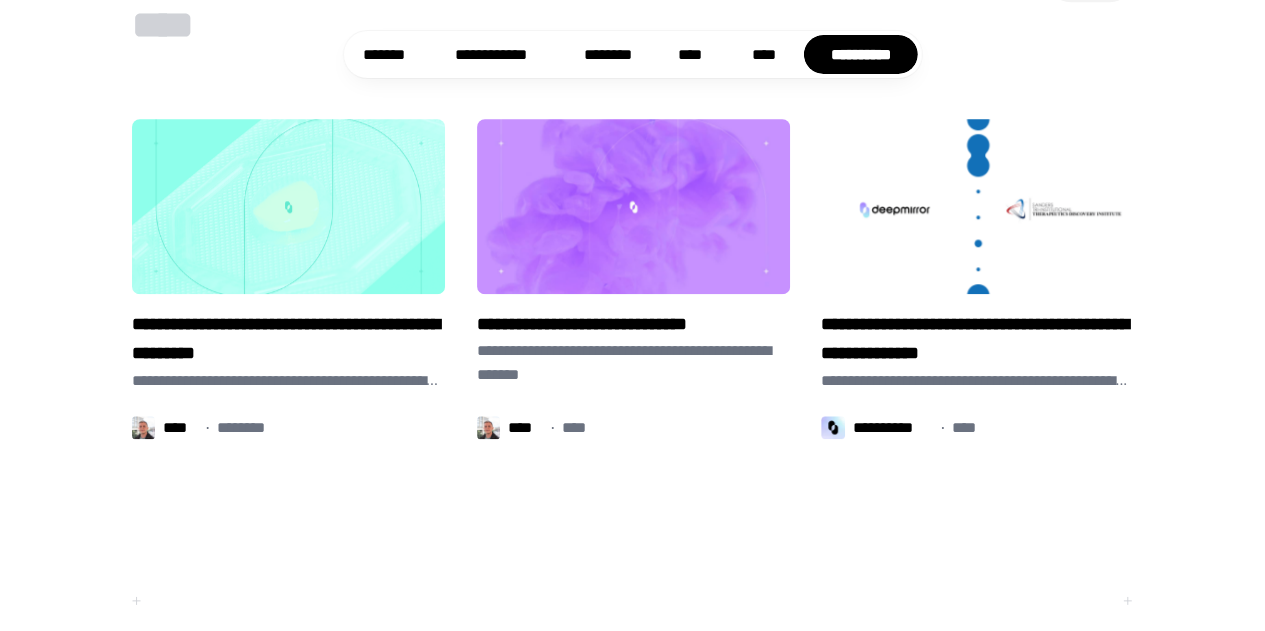 scroll, scrollTop: 8378, scrollLeft: 0, axis: vertical 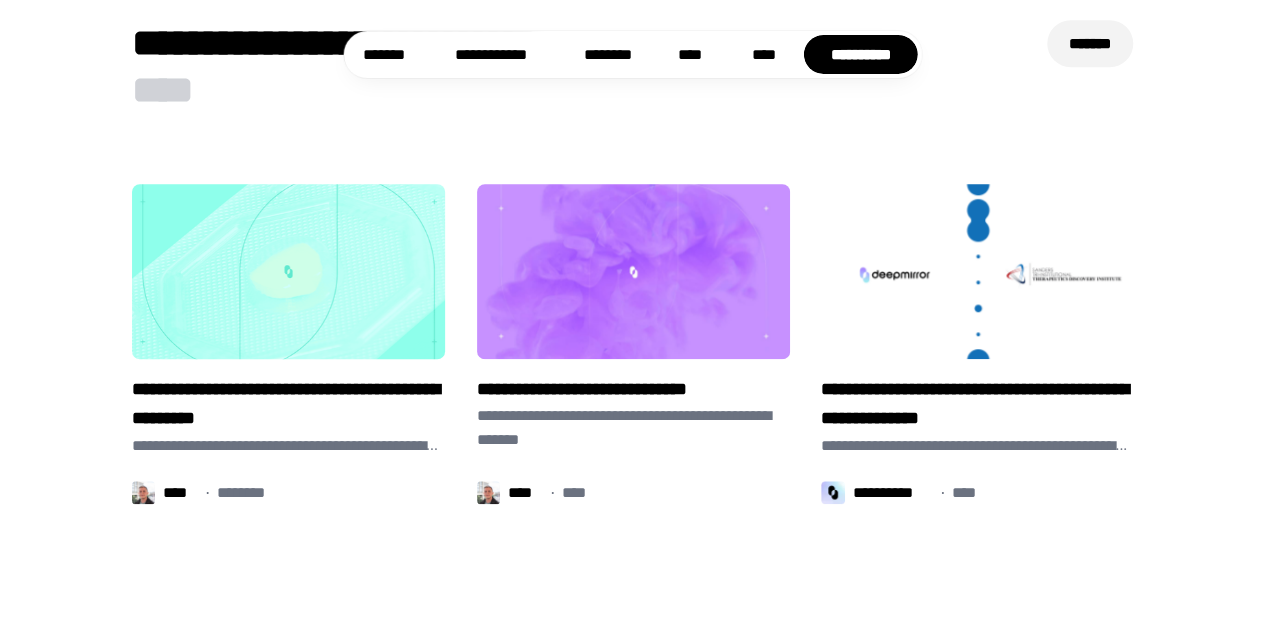click on "**********" at bounding box center [288, 404] 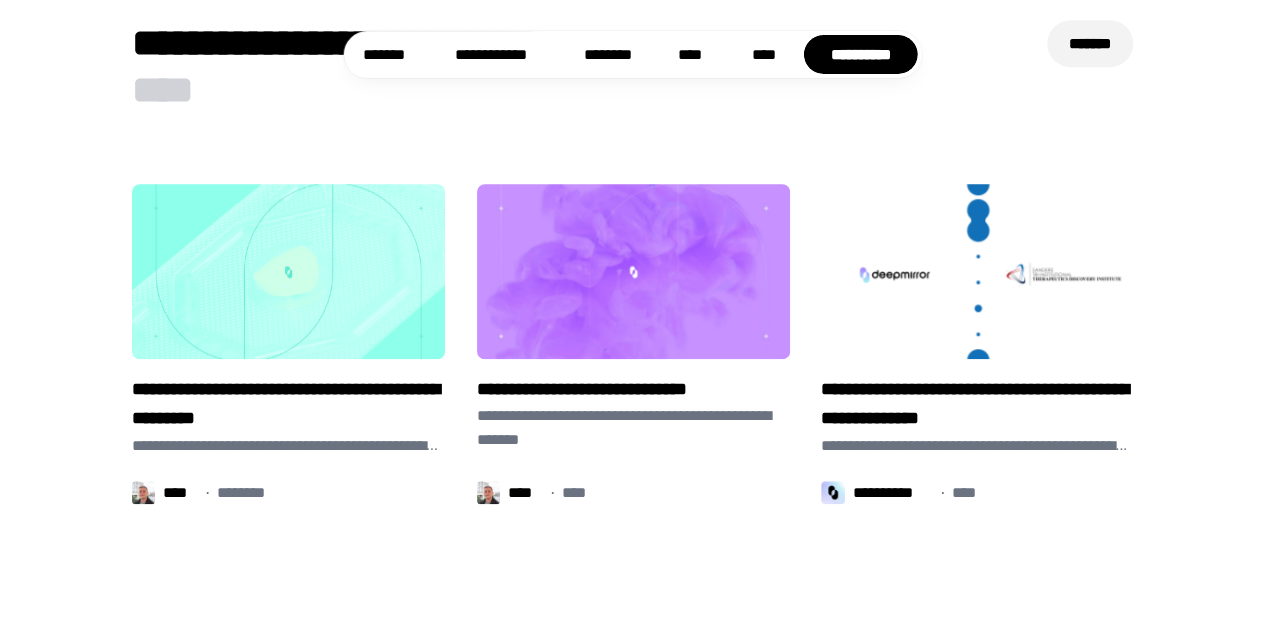 drag, startPoint x: 874, startPoint y: 567, endPoint x: 914, endPoint y: 571, distance: 40.1995 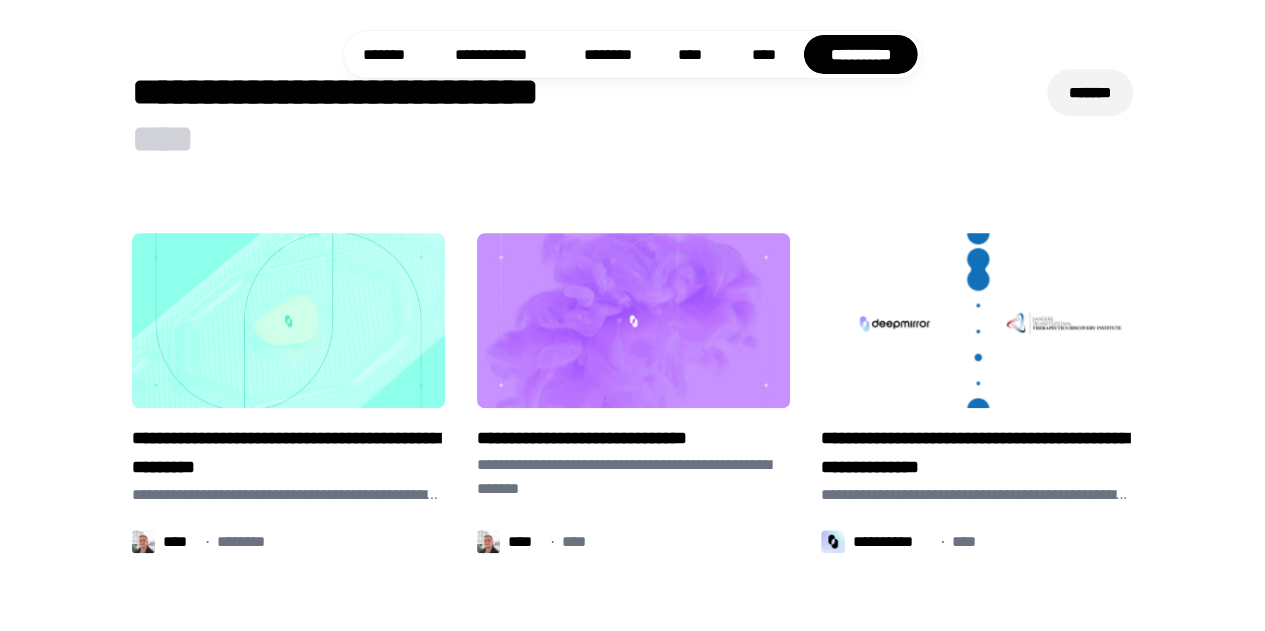 scroll, scrollTop: 8275, scrollLeft: 0, axis: vertical 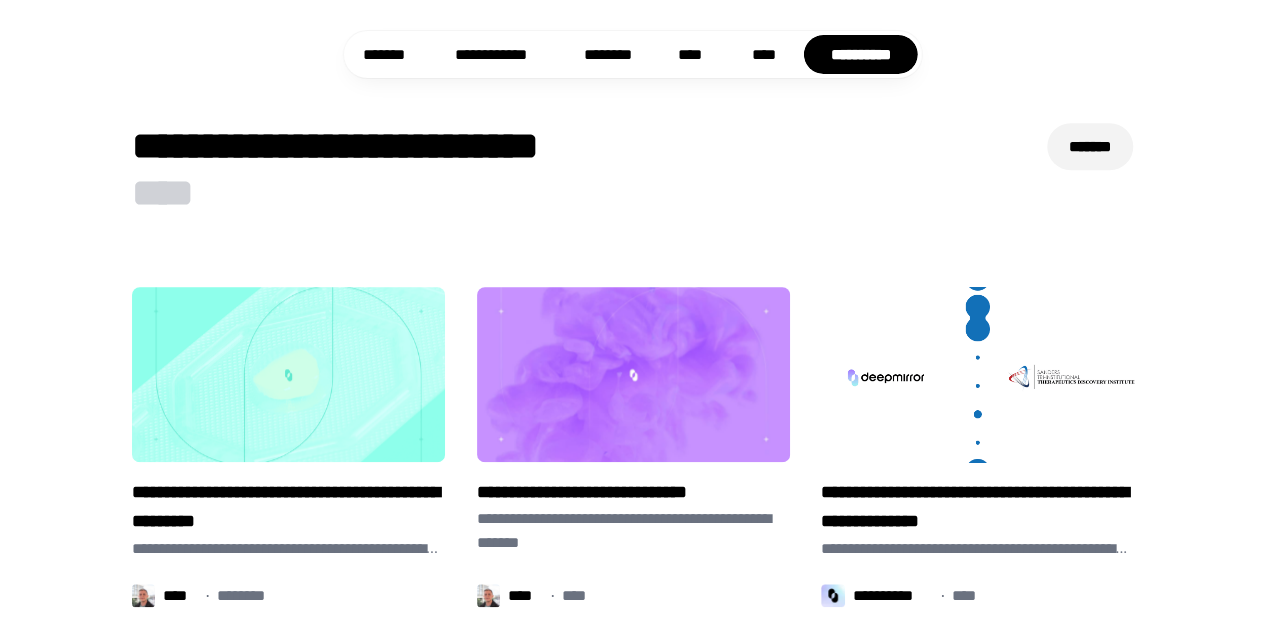 click at bounding box center [978, 374] 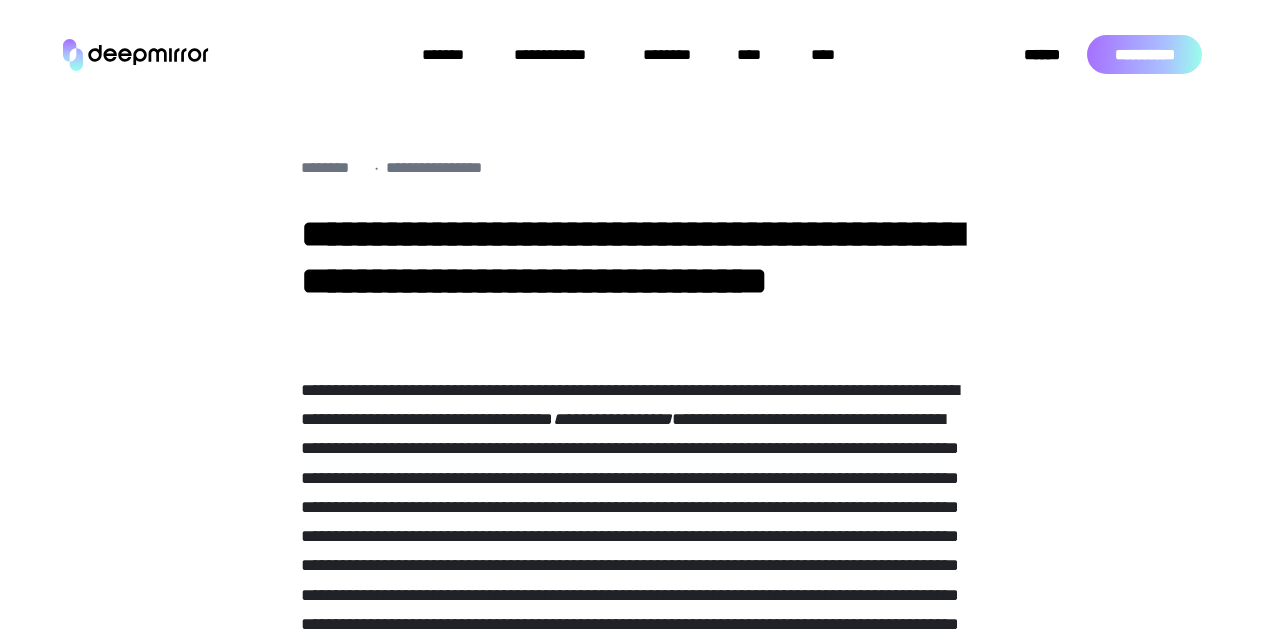 scroll, scrollTop: 0, scrollLeft: 0, axis: both 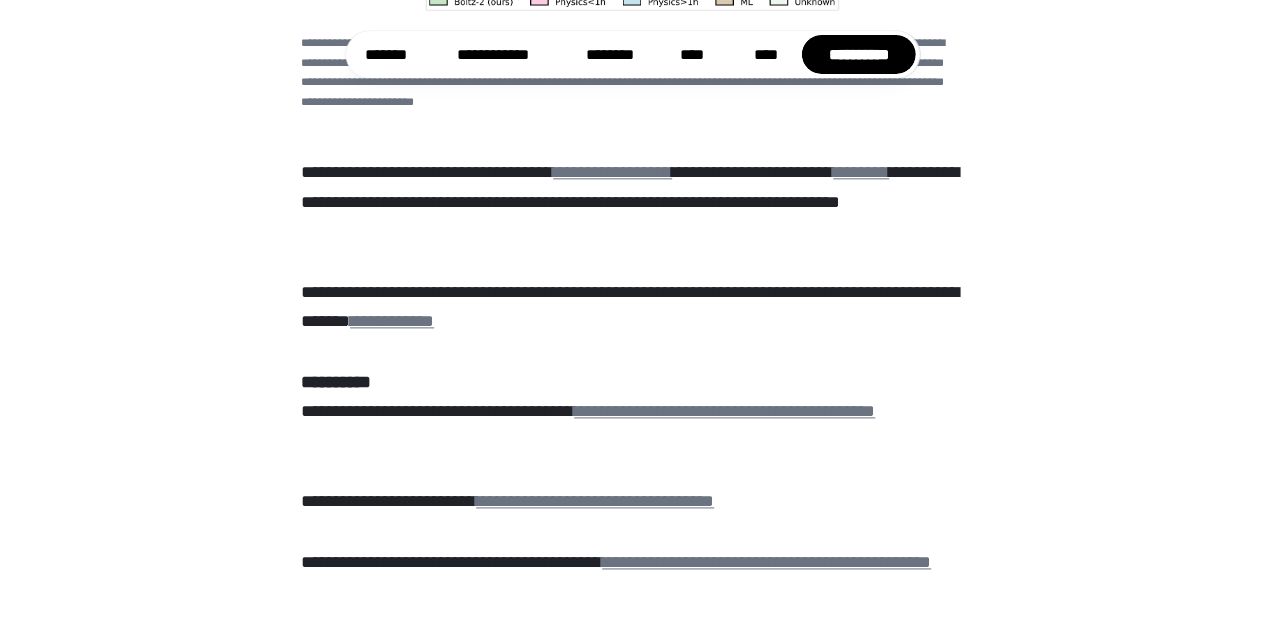 click on "**********" at bounding box center (612, 172) 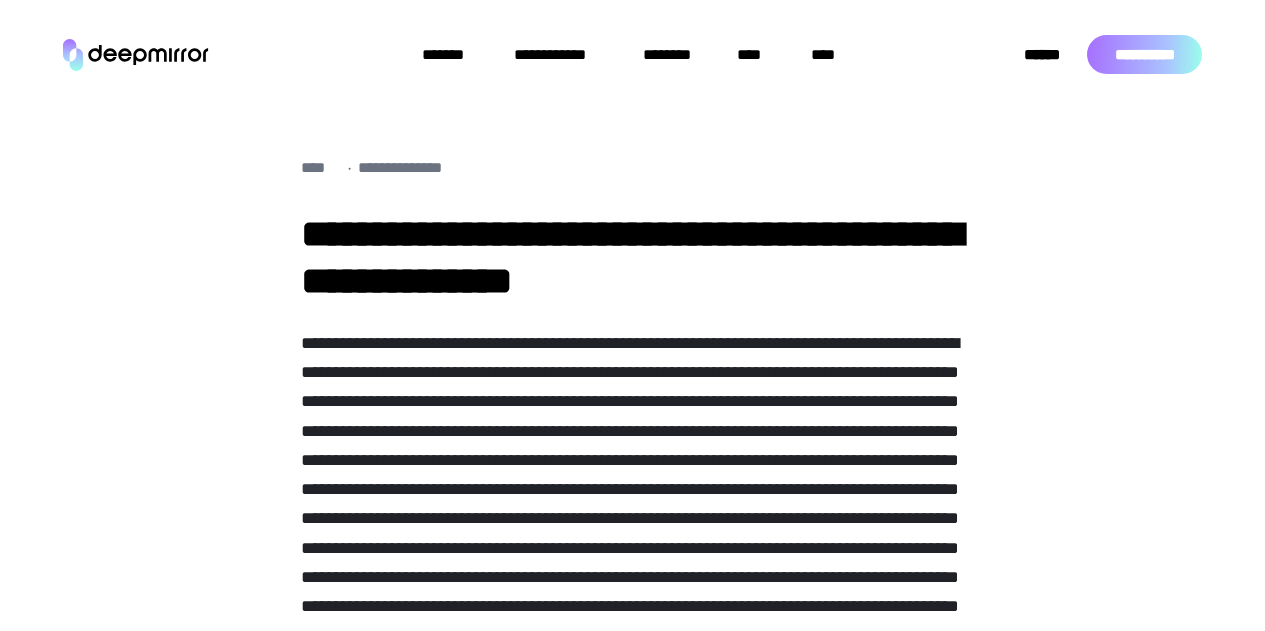 scroll, scrollTop: 0, scrollLeft: 0, axis: both 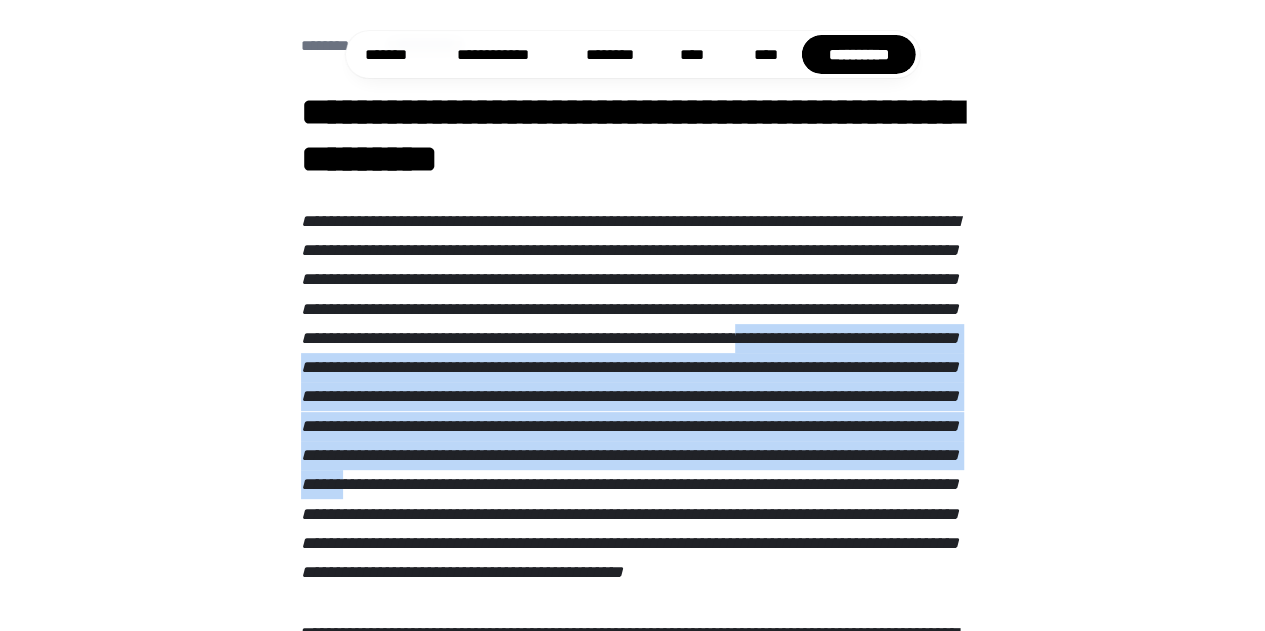 drag, startPoint x: 624, startPoint y: 381, endPoint x: 706, endPoint y: 553, distance: 190.54659 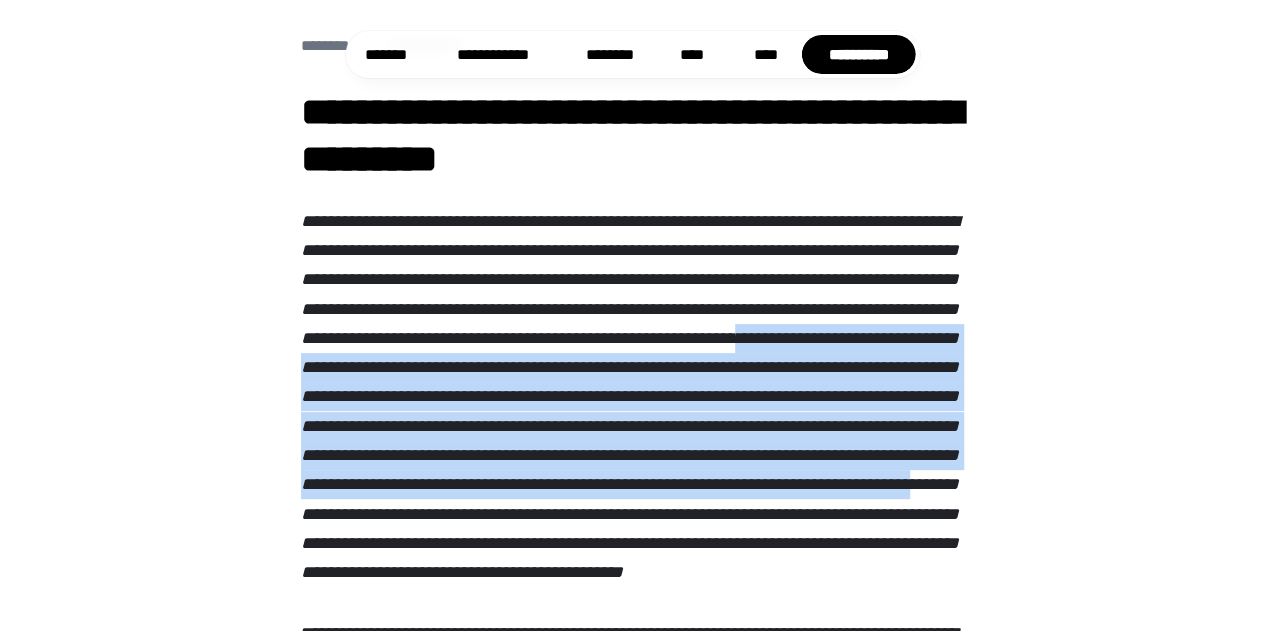click at bounding box center (630, 397) 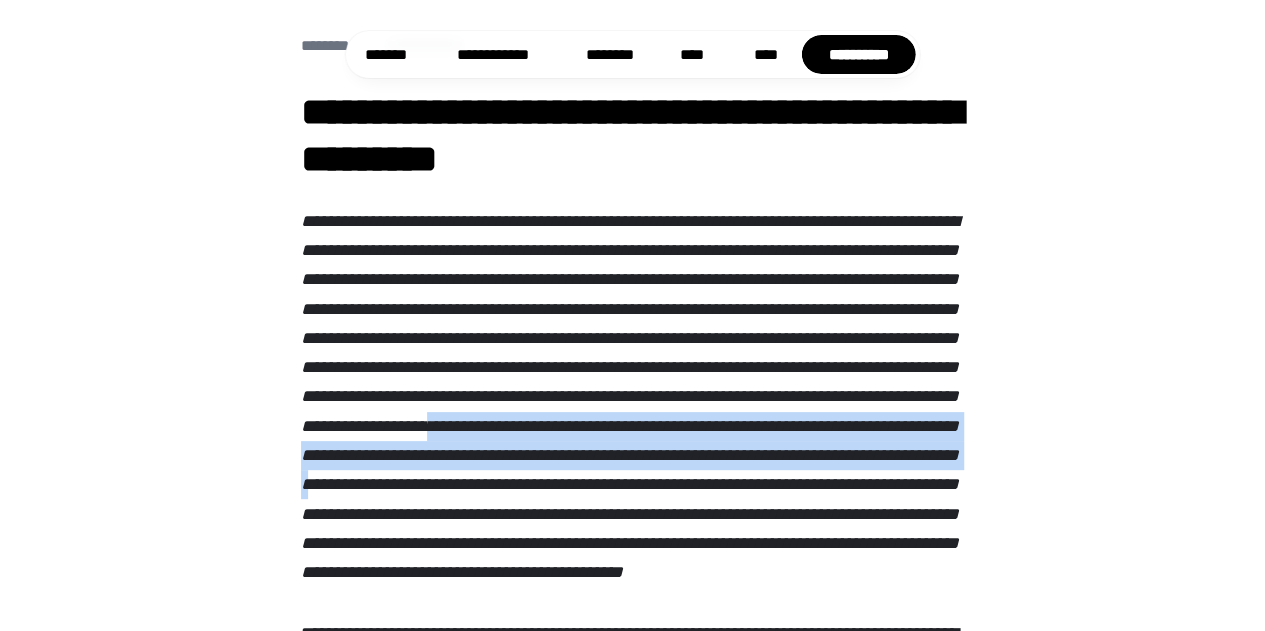 drag, startPoint x: 643, startPoint y: 467, endPoint x: 688, endPoint y: 543, distance: 88.32327 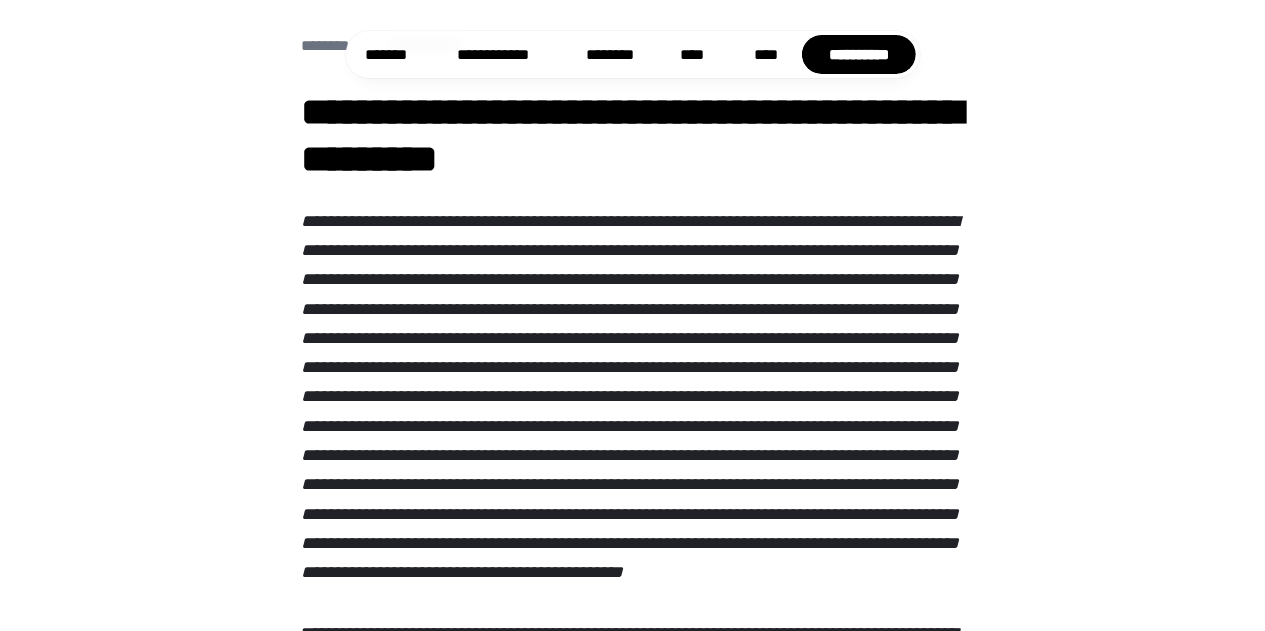 click at bounding box center (632, 397) 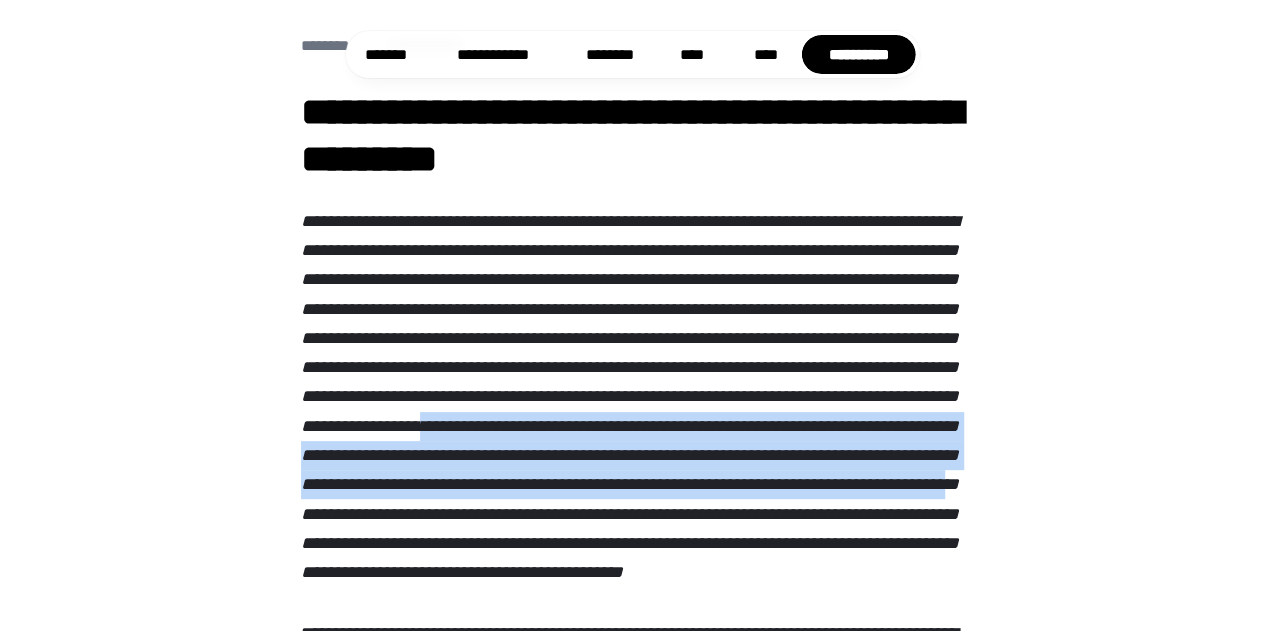 drag, startPoint x: 632, startPoint y: 463, endPoint x: 787, endPoint y: 556, distance: 180.7595 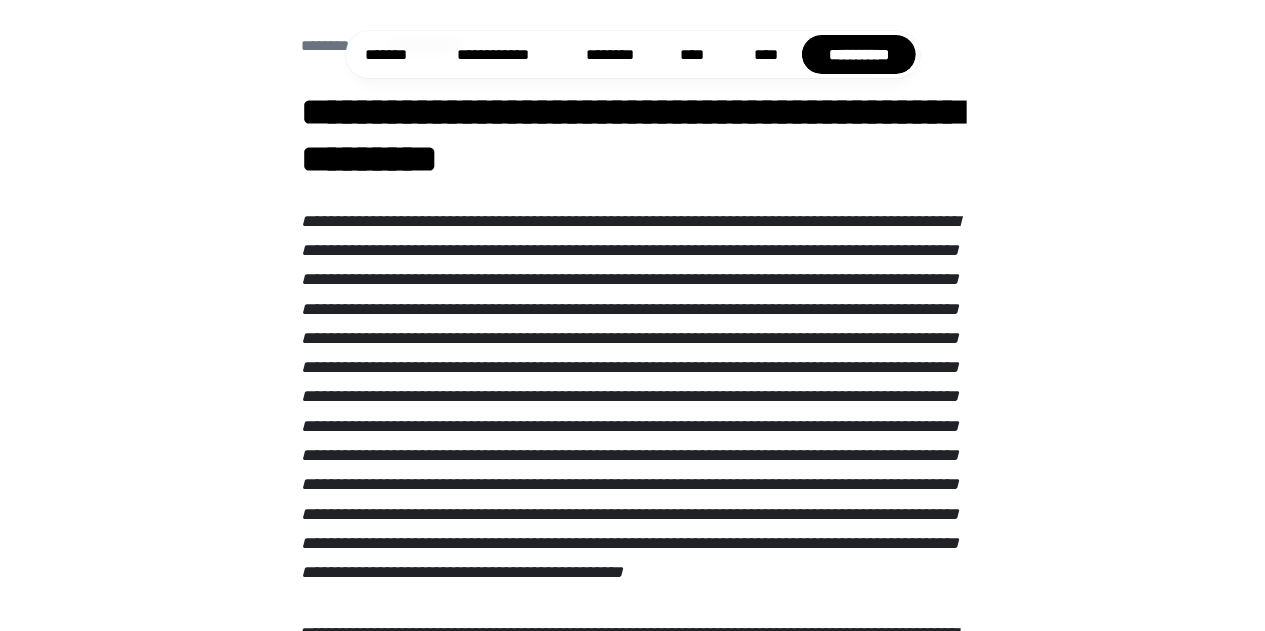click at bounding box center [630, 397] 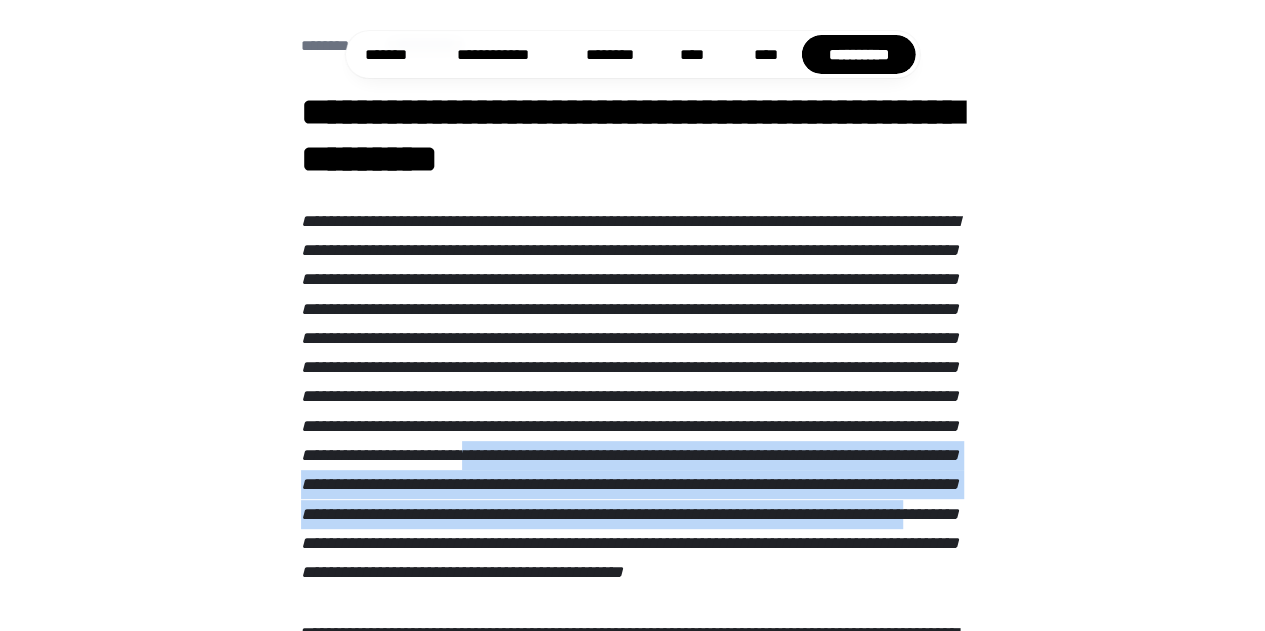 drag, startPoint x: 720, startPoint y: 493, endPoint x: 809, endPoint y: 577, distance: 122.380554 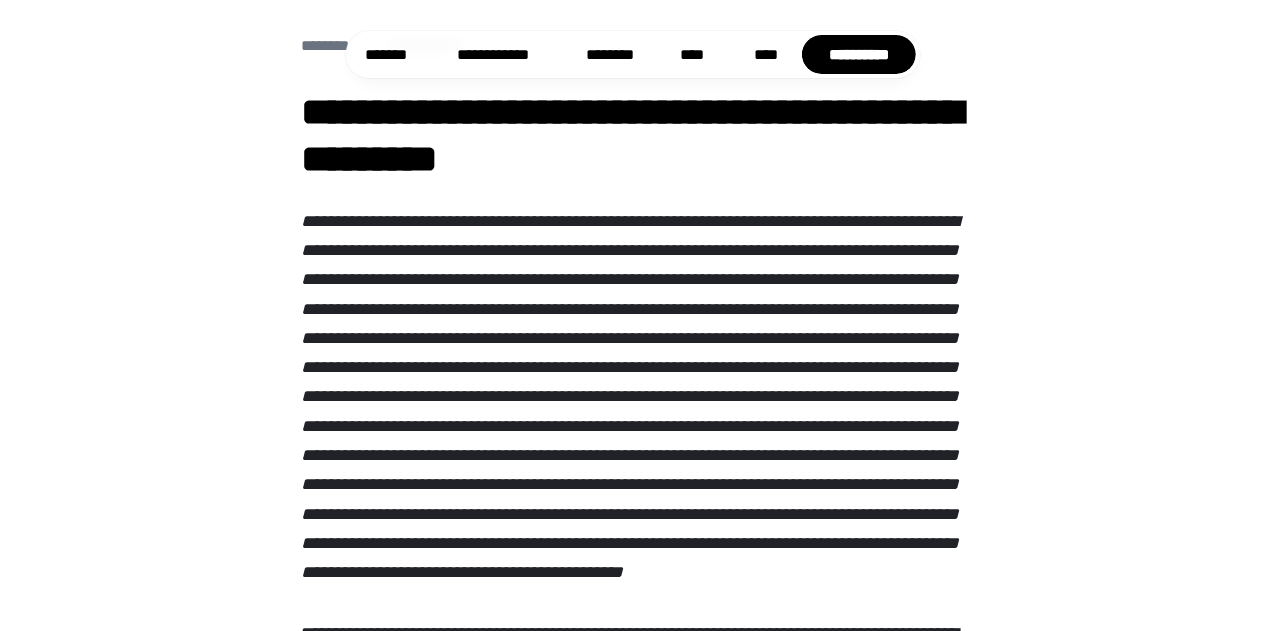 click at bounding box center [630, 397] 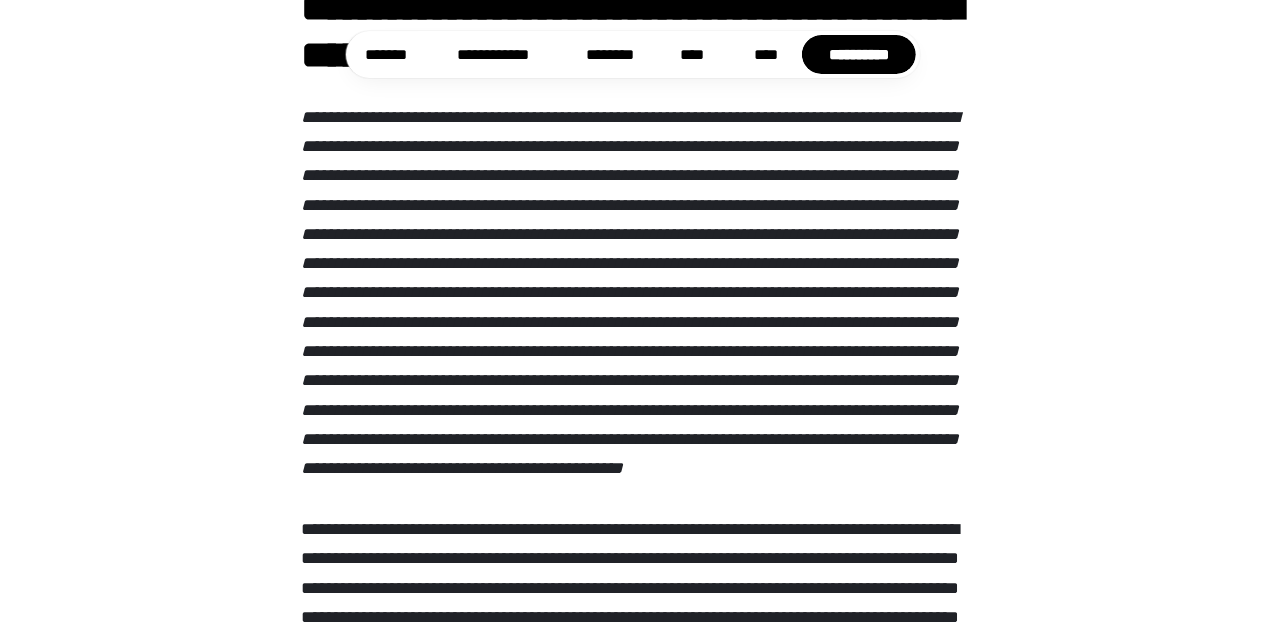 scroll, scrollTop: 396, scrollLeft: 0, axis: vertical 